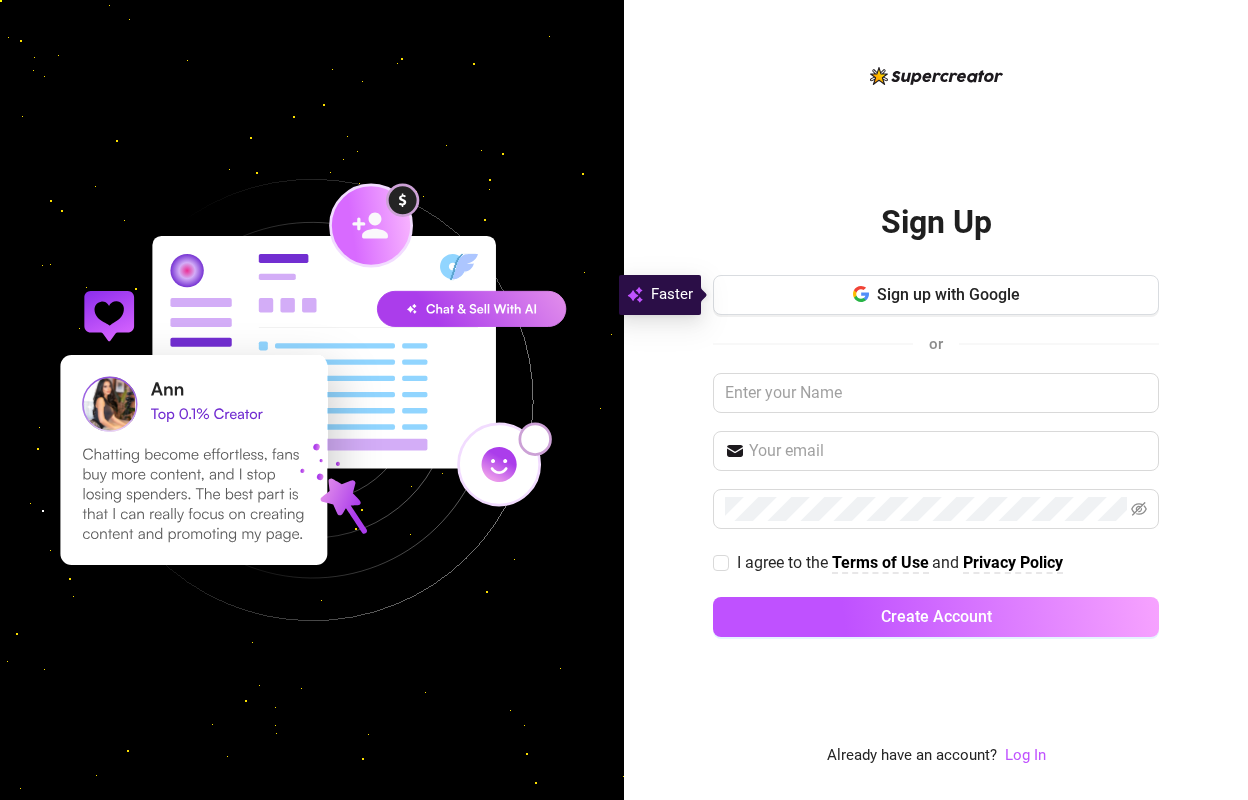 scroll, scrollTop: 0, scrollLeft: 0, axis: both 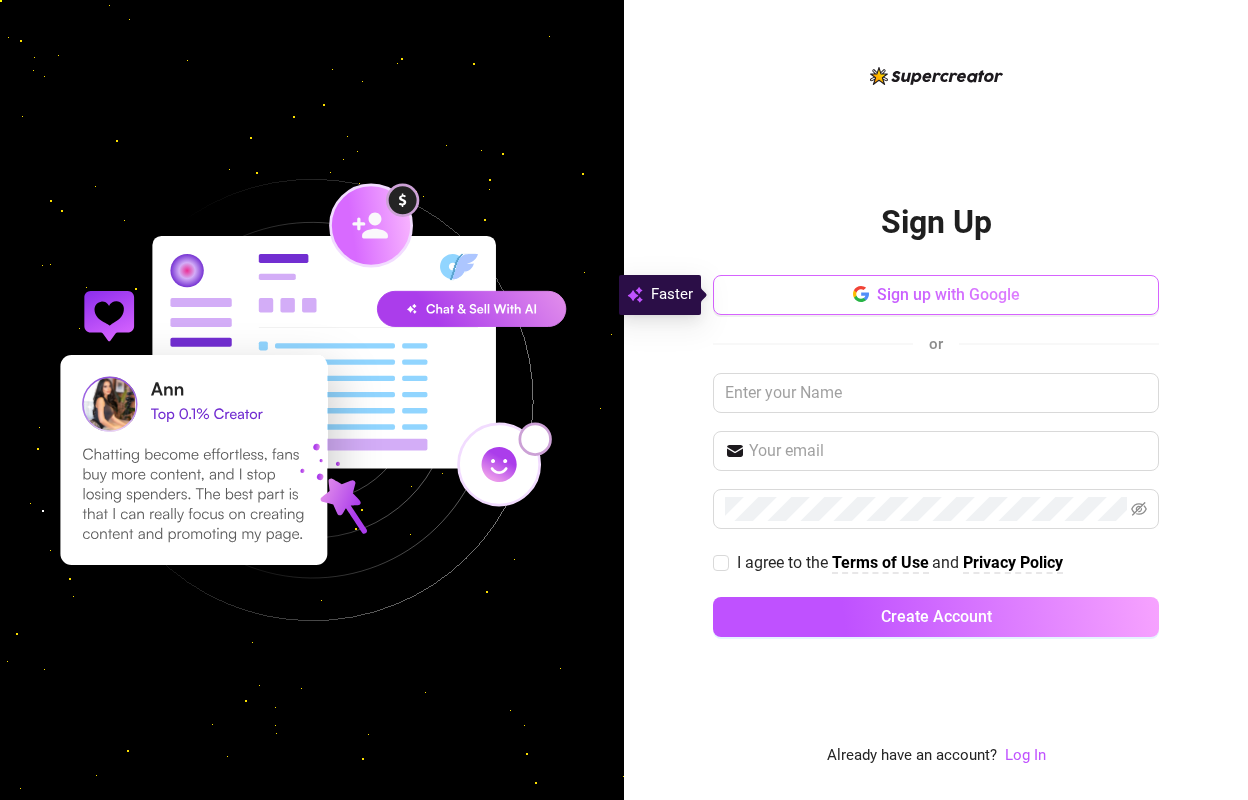 click on "Sign up with Google" at bounding box center (948, 294) 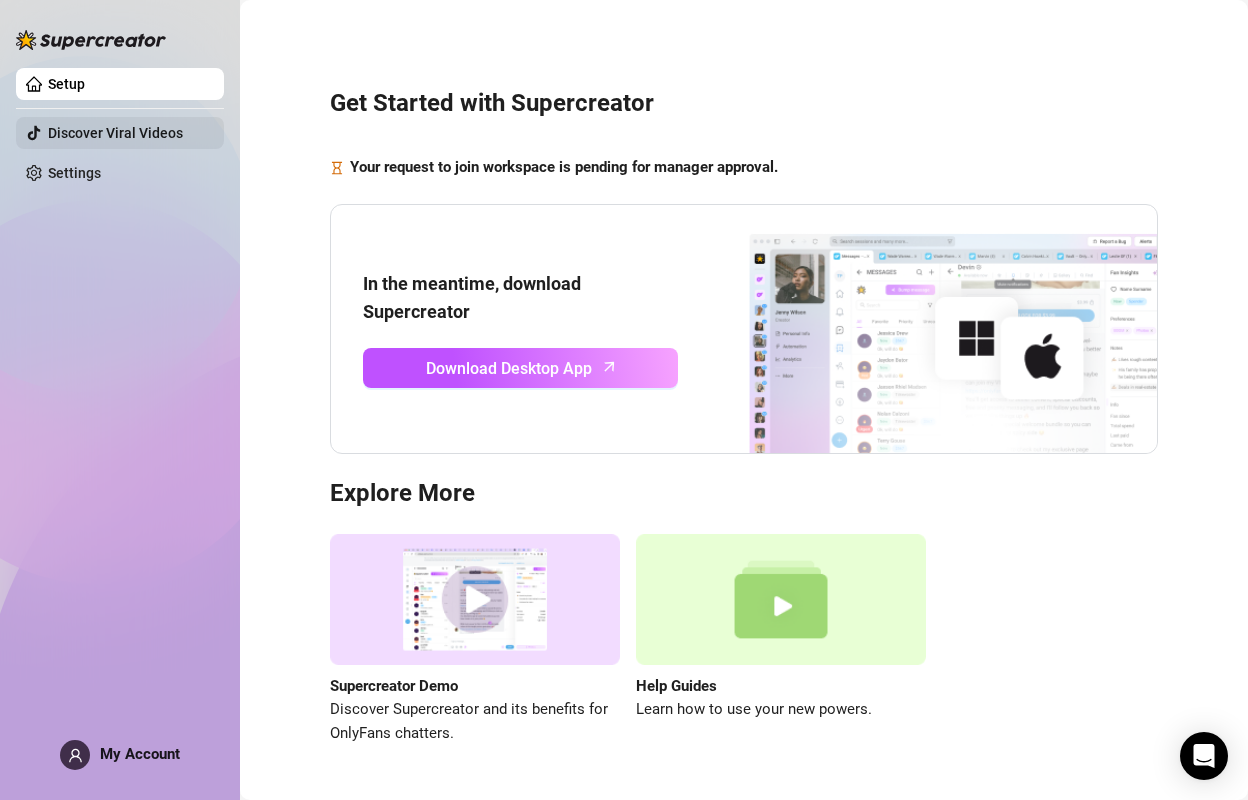click on "Discover Viral Videos" at bounding box center [115, 133] 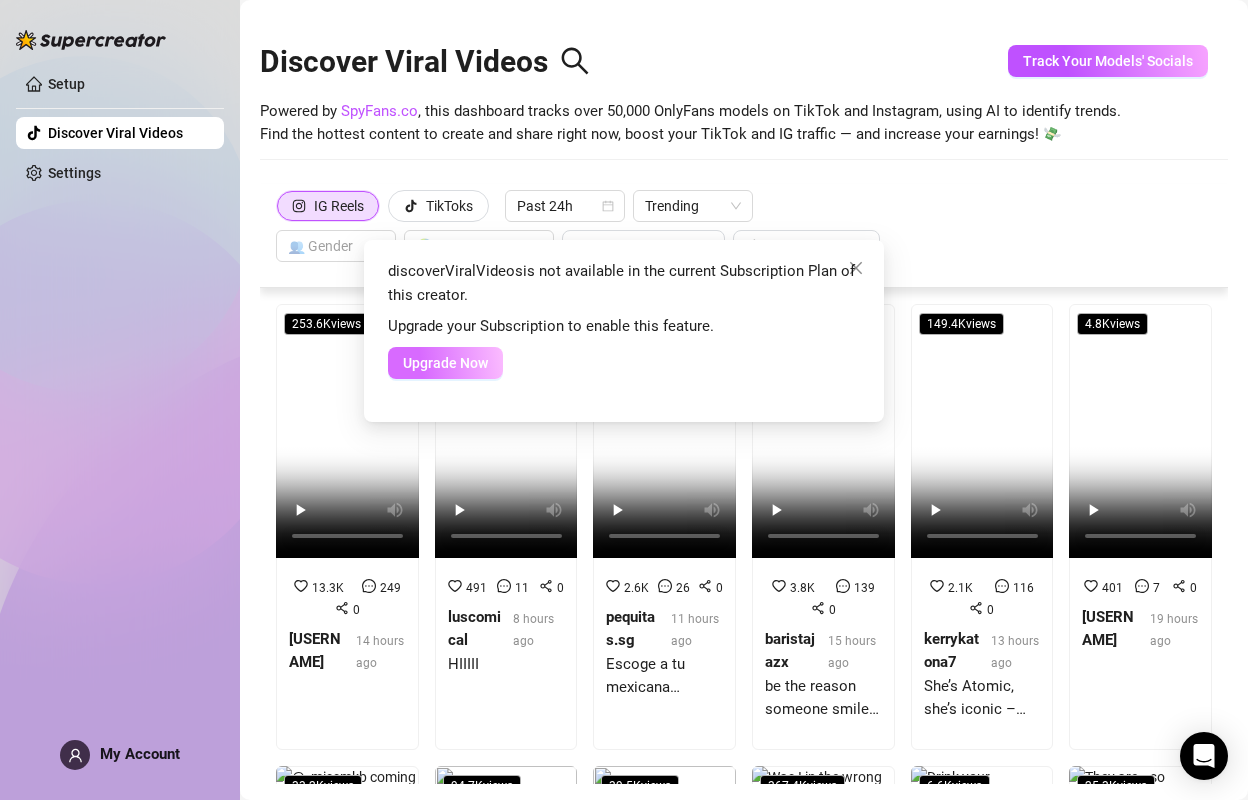 click on "Upgrade Now" at bounding box center [445, 363] 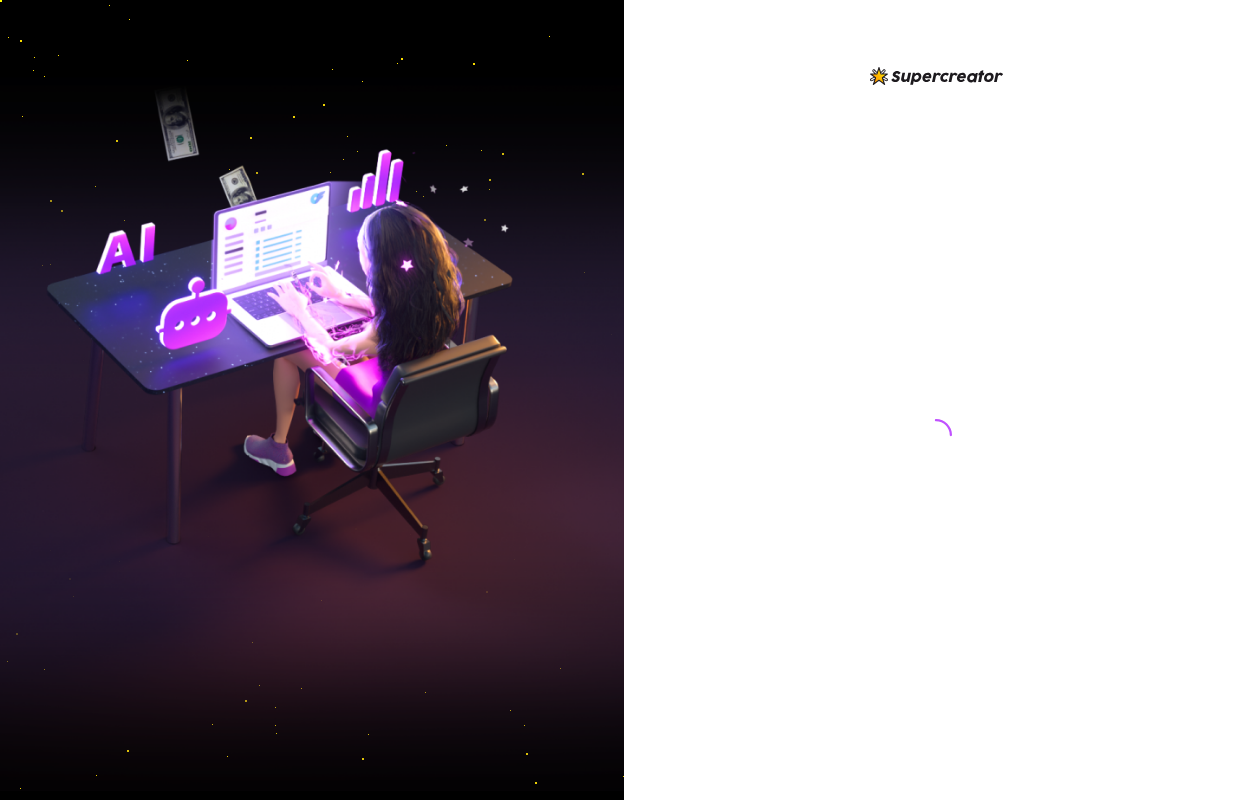 scroll, scrollTop: 0, scrollLeft: 0, axis: both 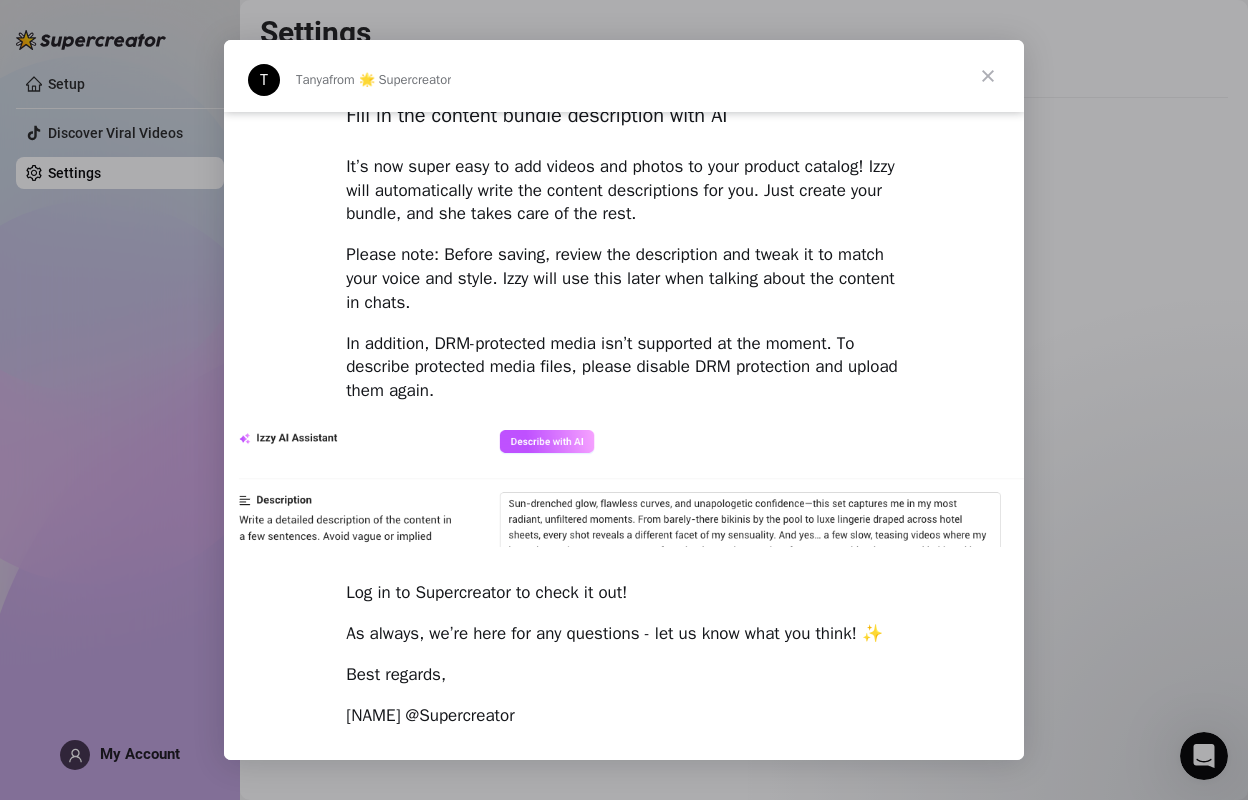 click at bounding box center [988, 76] 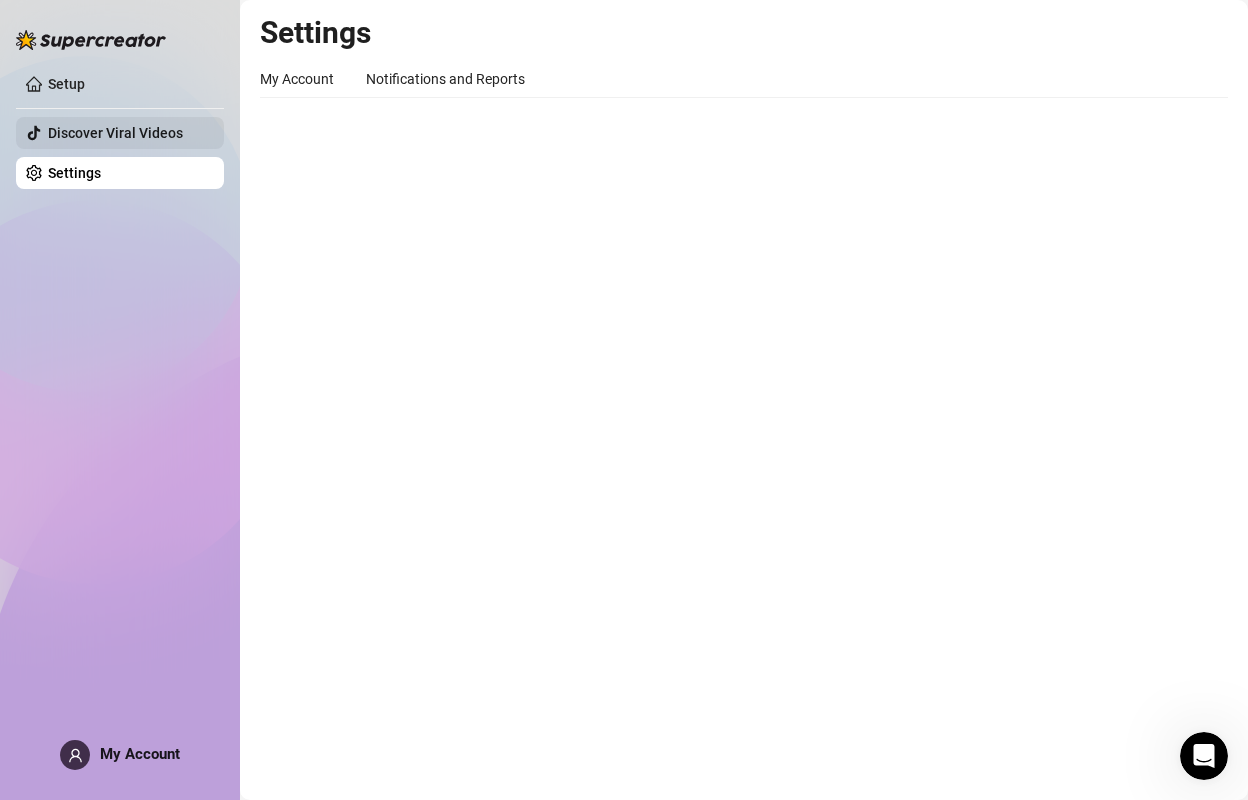 click on "Discover Viral Videos" at bounding box center [115, 133] 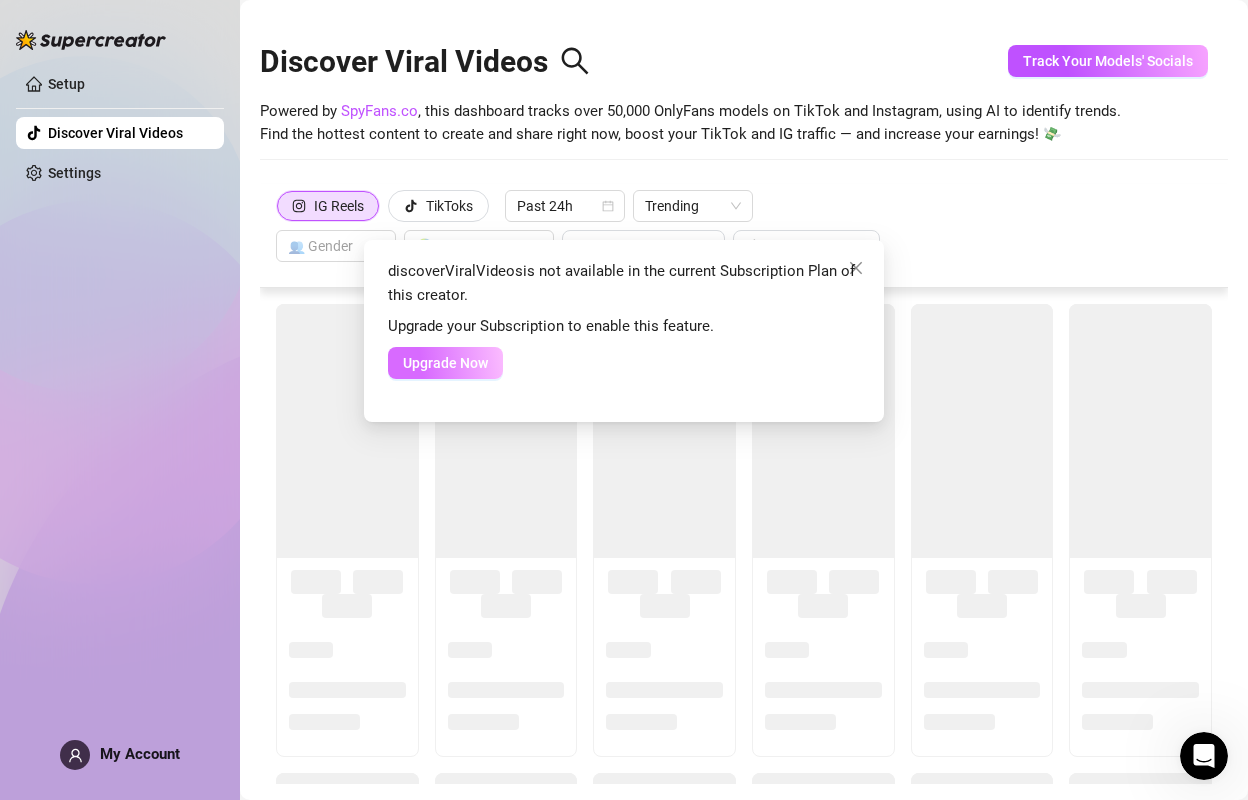 click on "Upgrade Now" at bounding box center (445, 363) 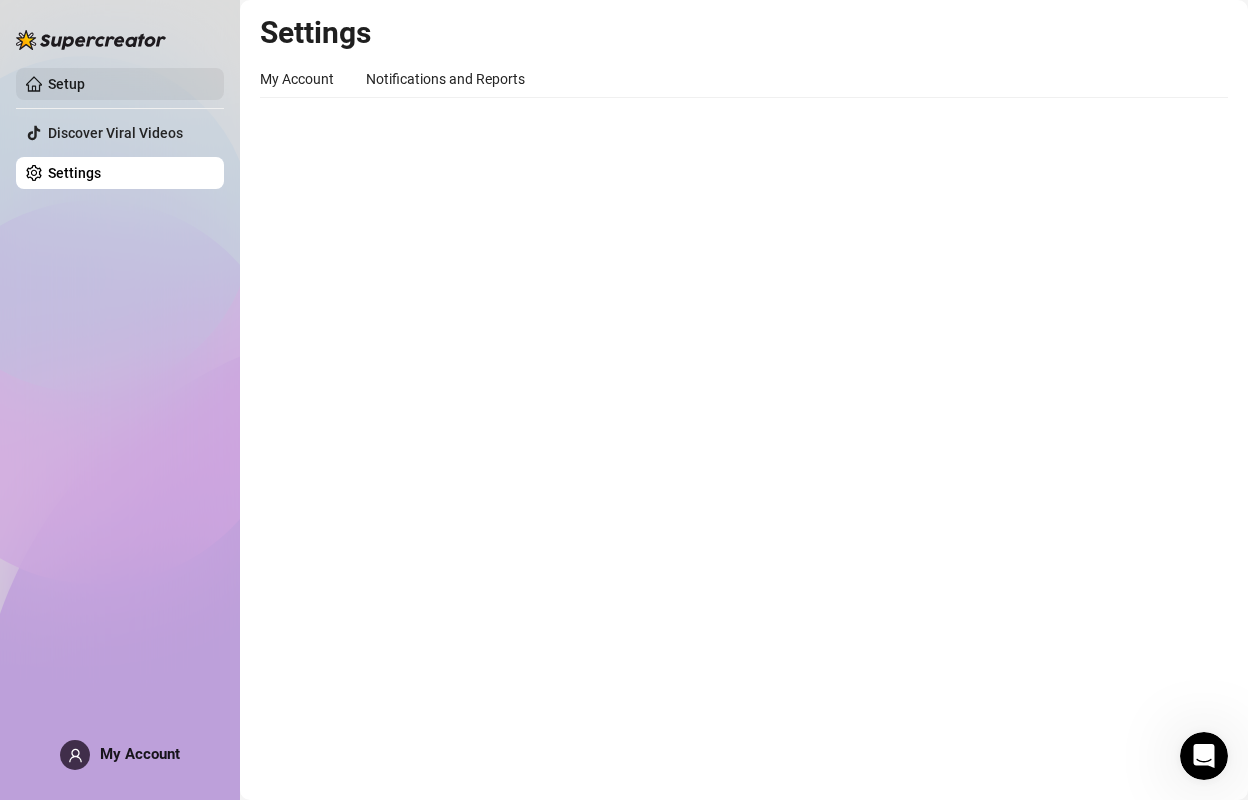 click on "Setup" at bounding box center [66, 84] 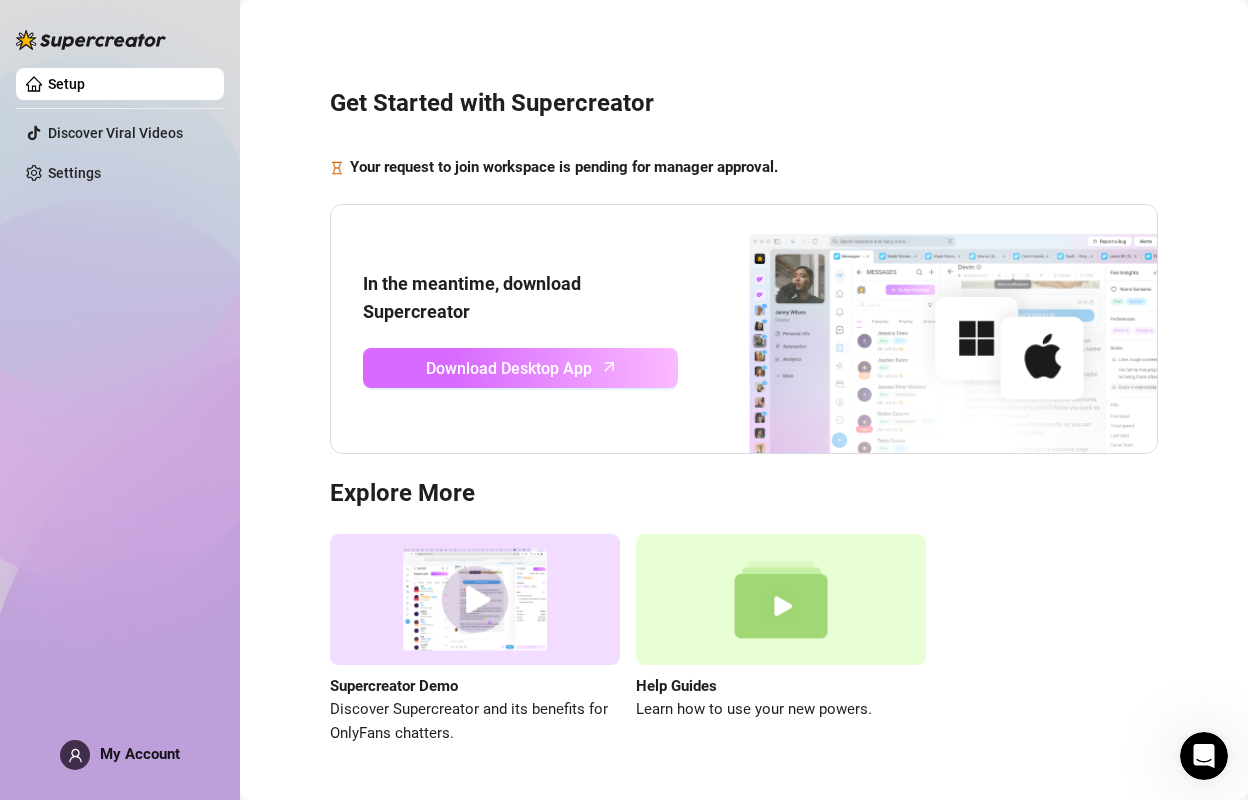 click on "Download Desktop App" at bounding box center [509, 368] 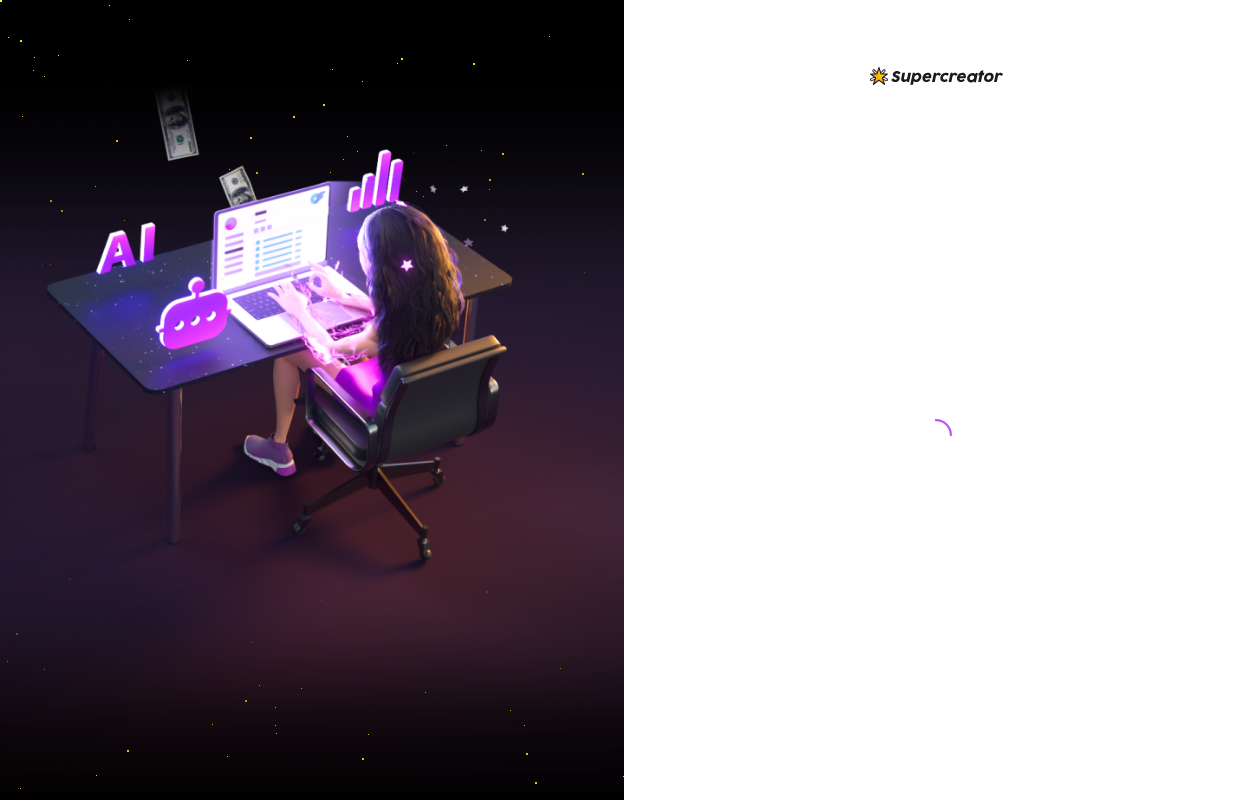 scroll, scrollTop: 0, scrollLeft: 0, axis: both 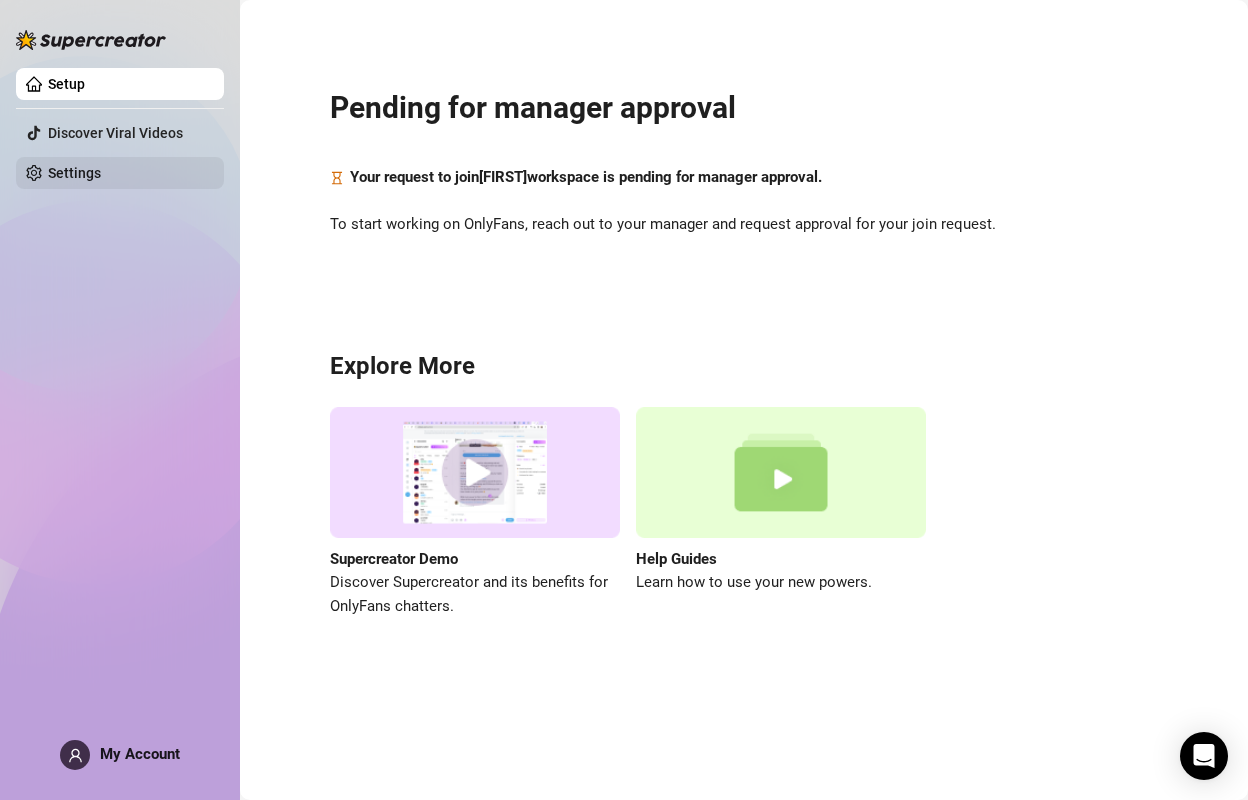 click on "Settings" at bounding box center (74, 173) 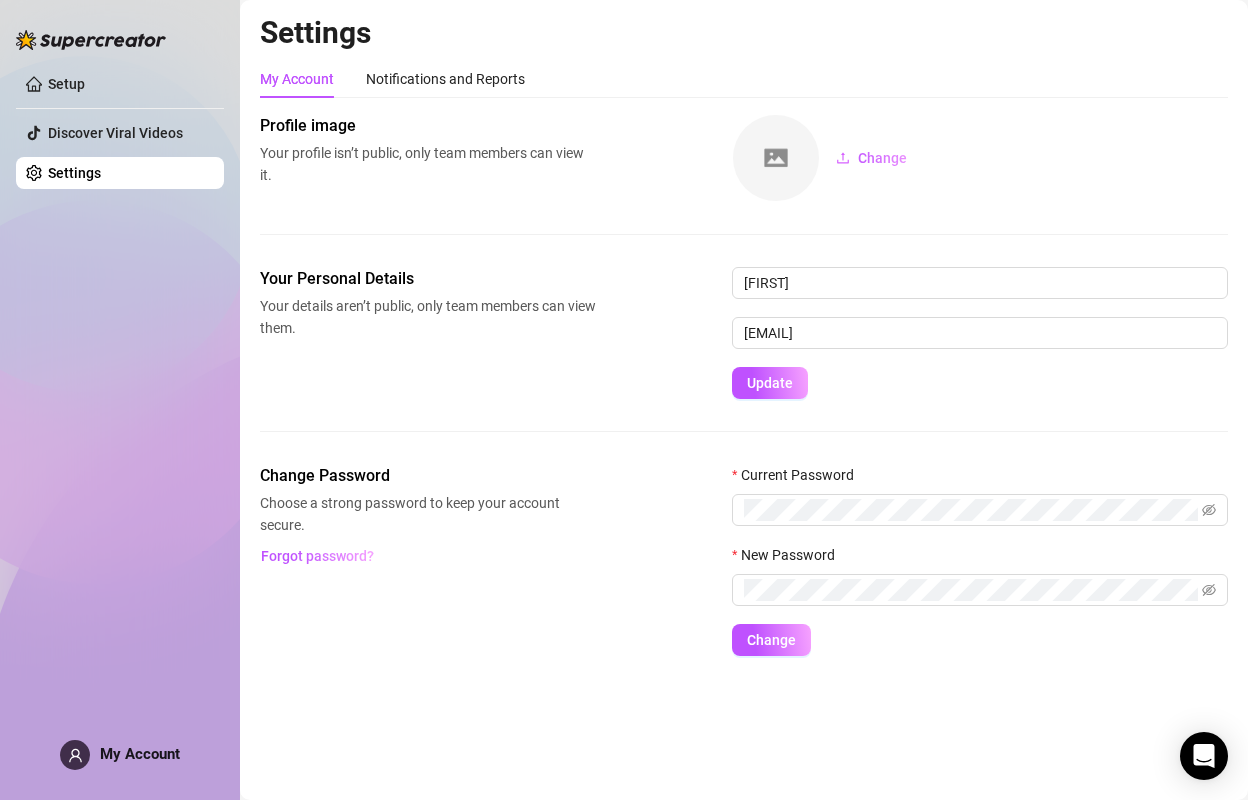 click on "My Account" at bounding box center (140, 754) 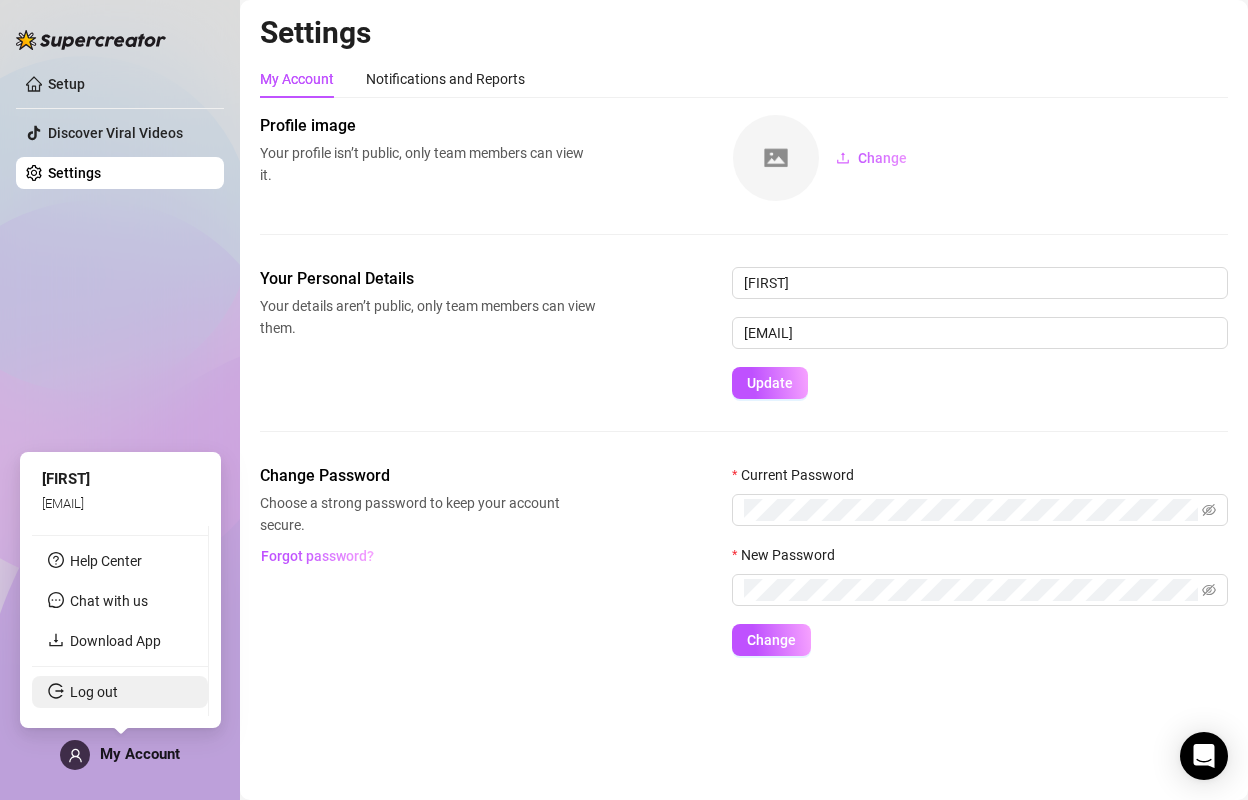 click on "Log out" at bounding box center (94, 692) 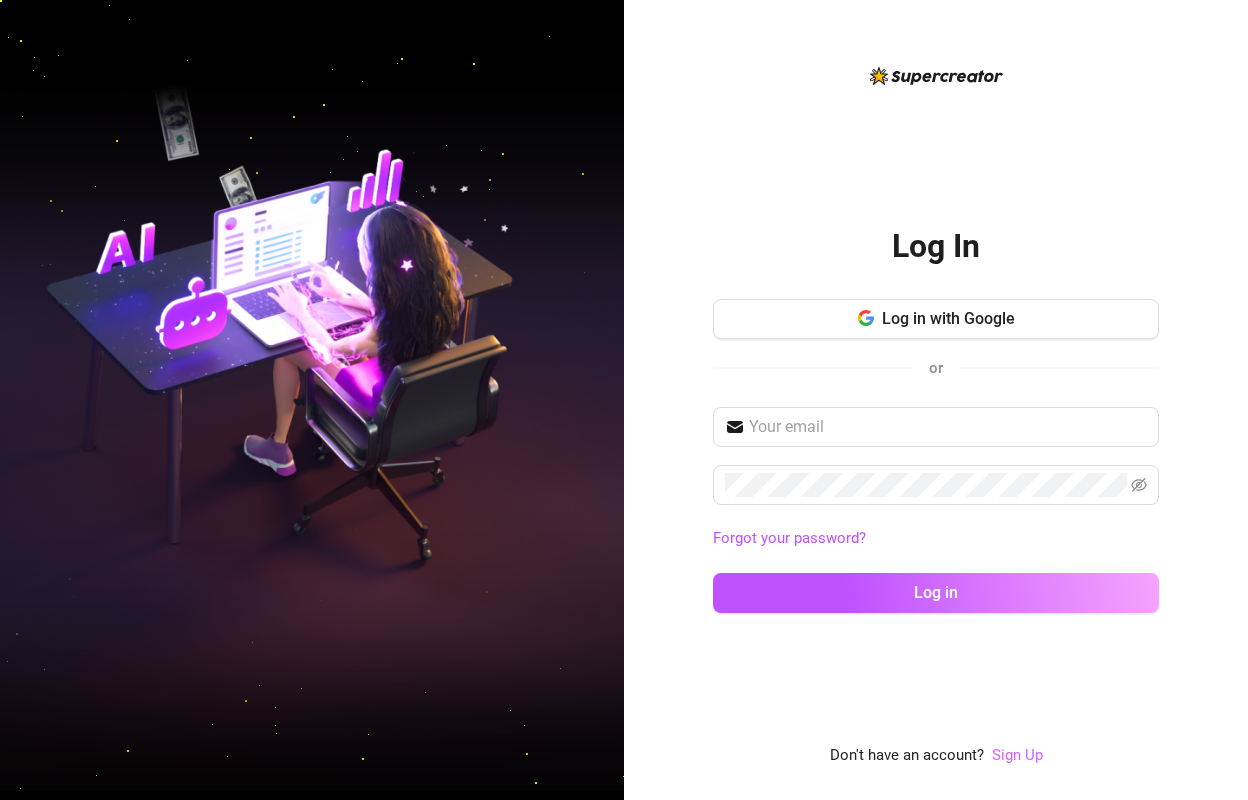 click on "Sign Up" at bounding box center [1017, 755] 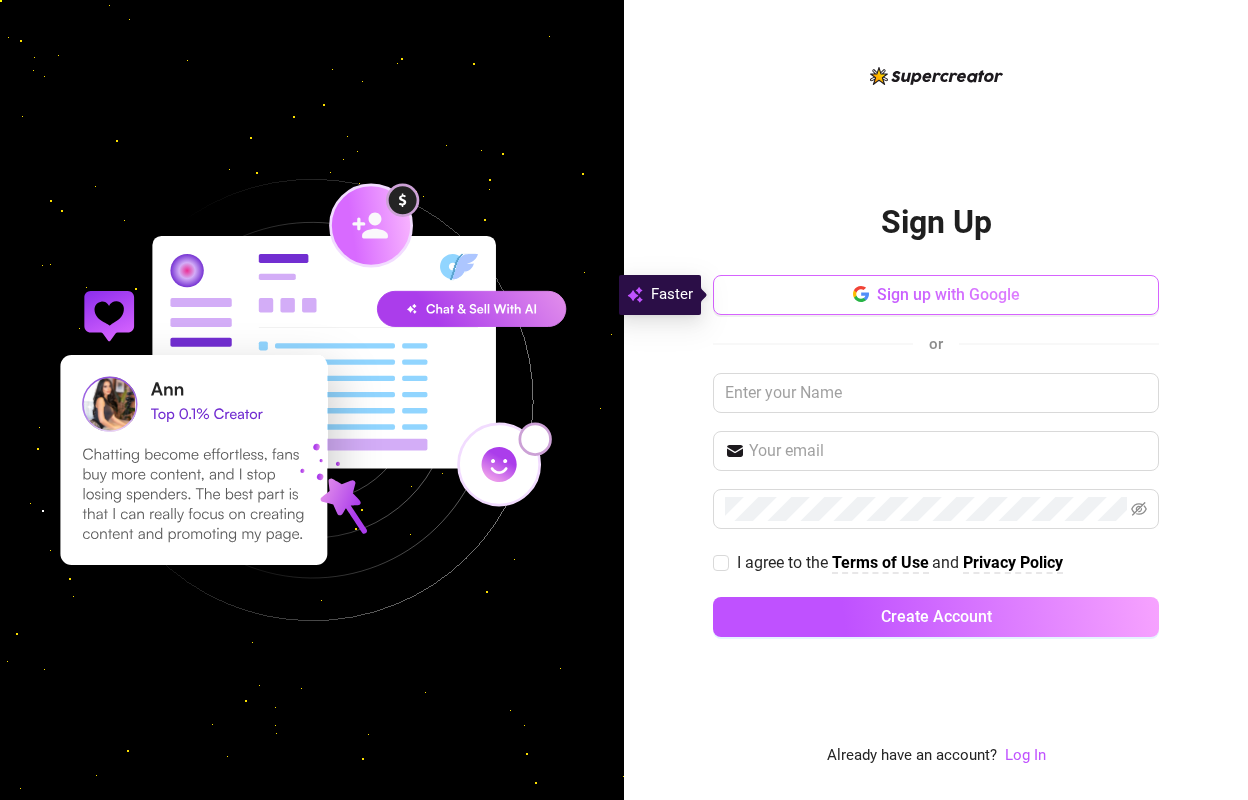 click on "Sign up with Google" at bounding box center (948, 294) 